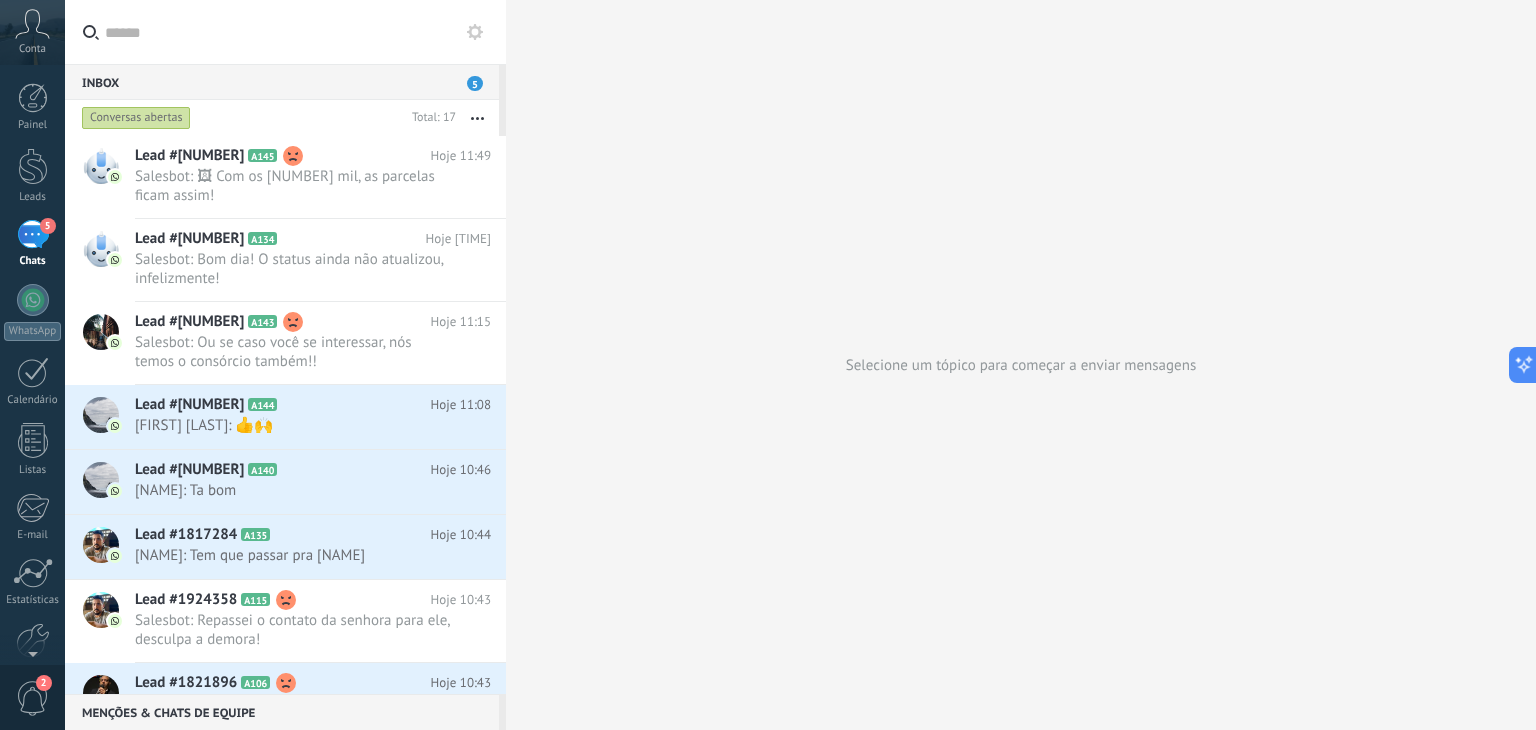 scroll, scrollTop: 0, scrollLeft: 0, axis: both 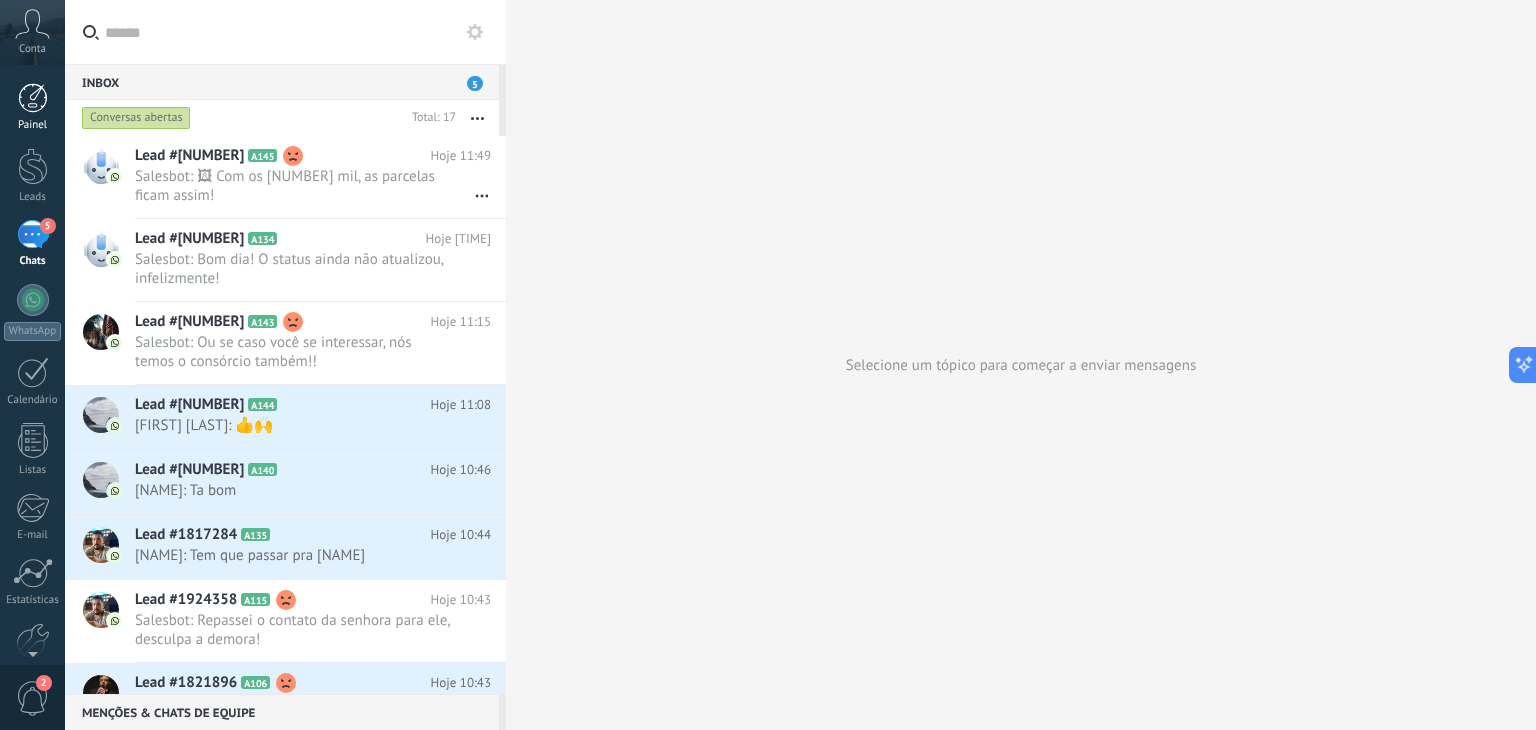 click at bounding box center [33, 98] 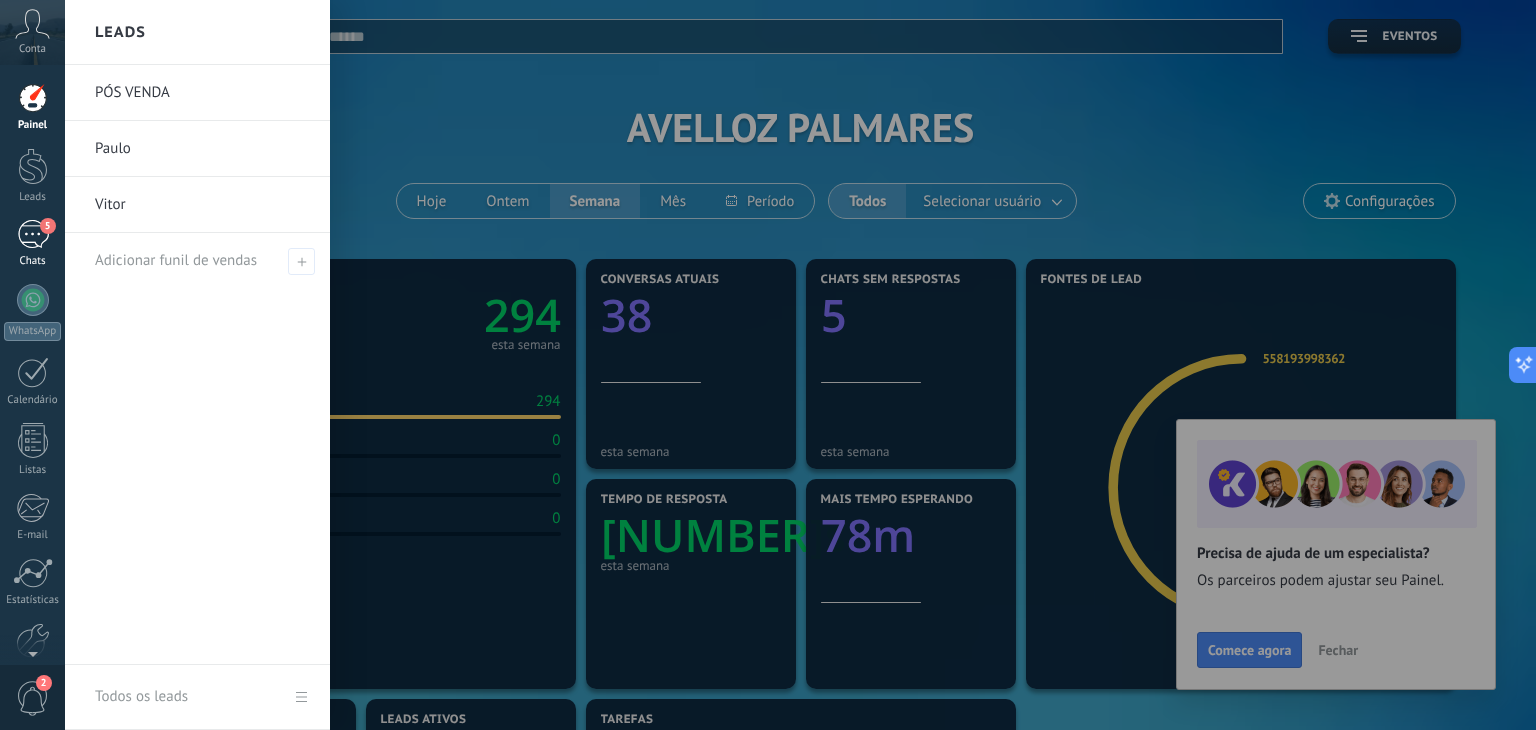 click on "5" at bounding box center [33, 234] 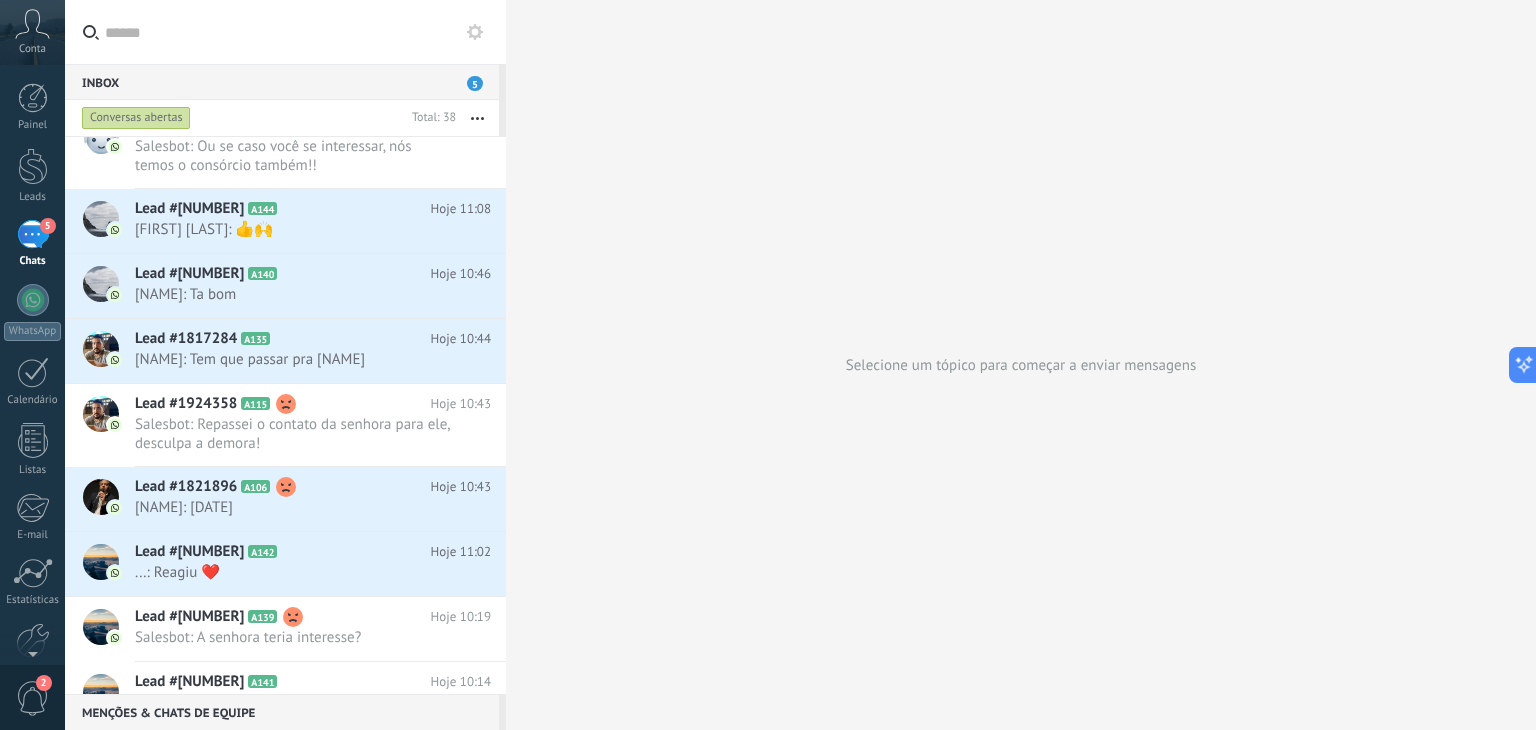 scroll, scrollTop: 252, scrollLeft: 0, axis: vertical 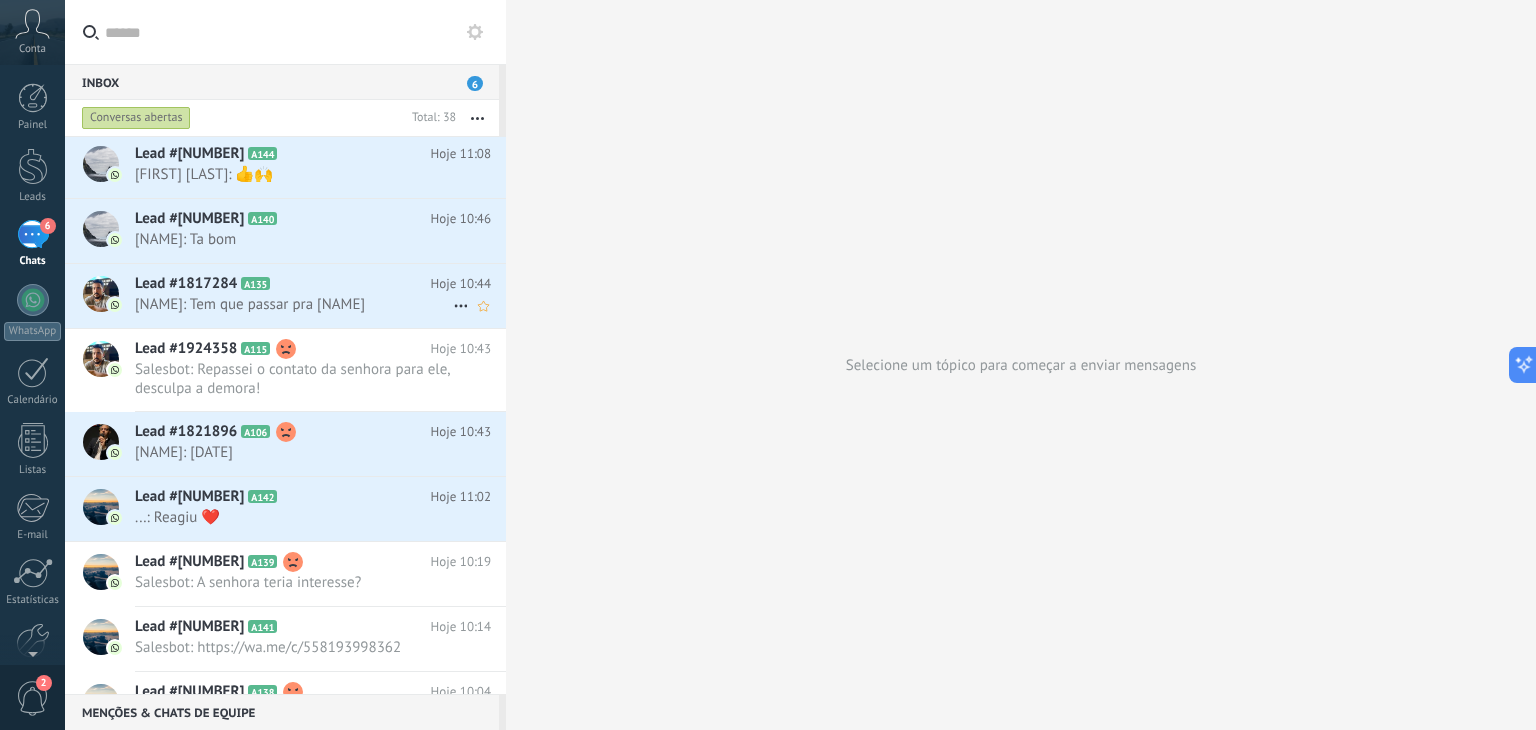 click on "Lead #[NUMBER]
A[NUMBER]" at bounding box center [283, 284] 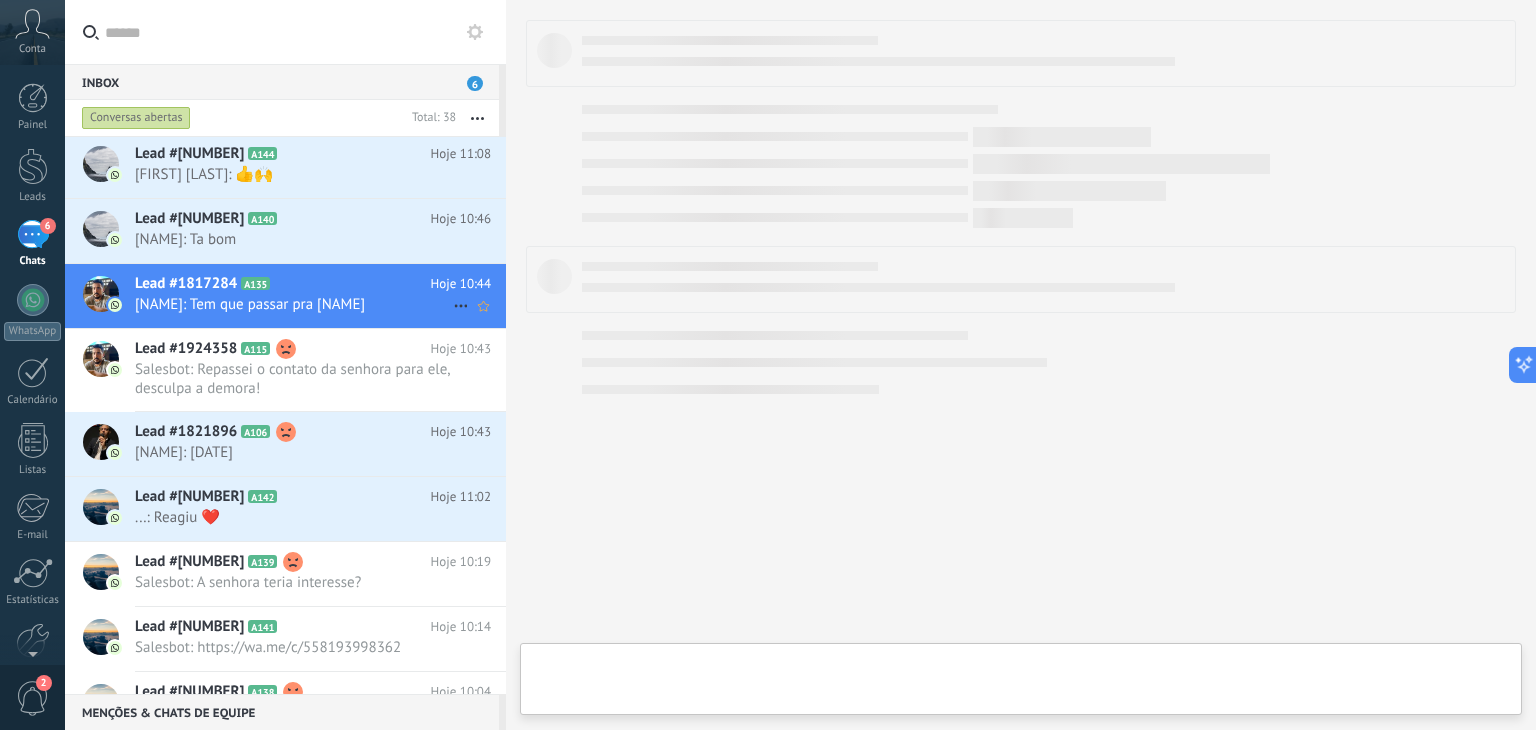 click on "Lead #[NUMBER]
A[NUMBER]" at bounding box center [283, 284] 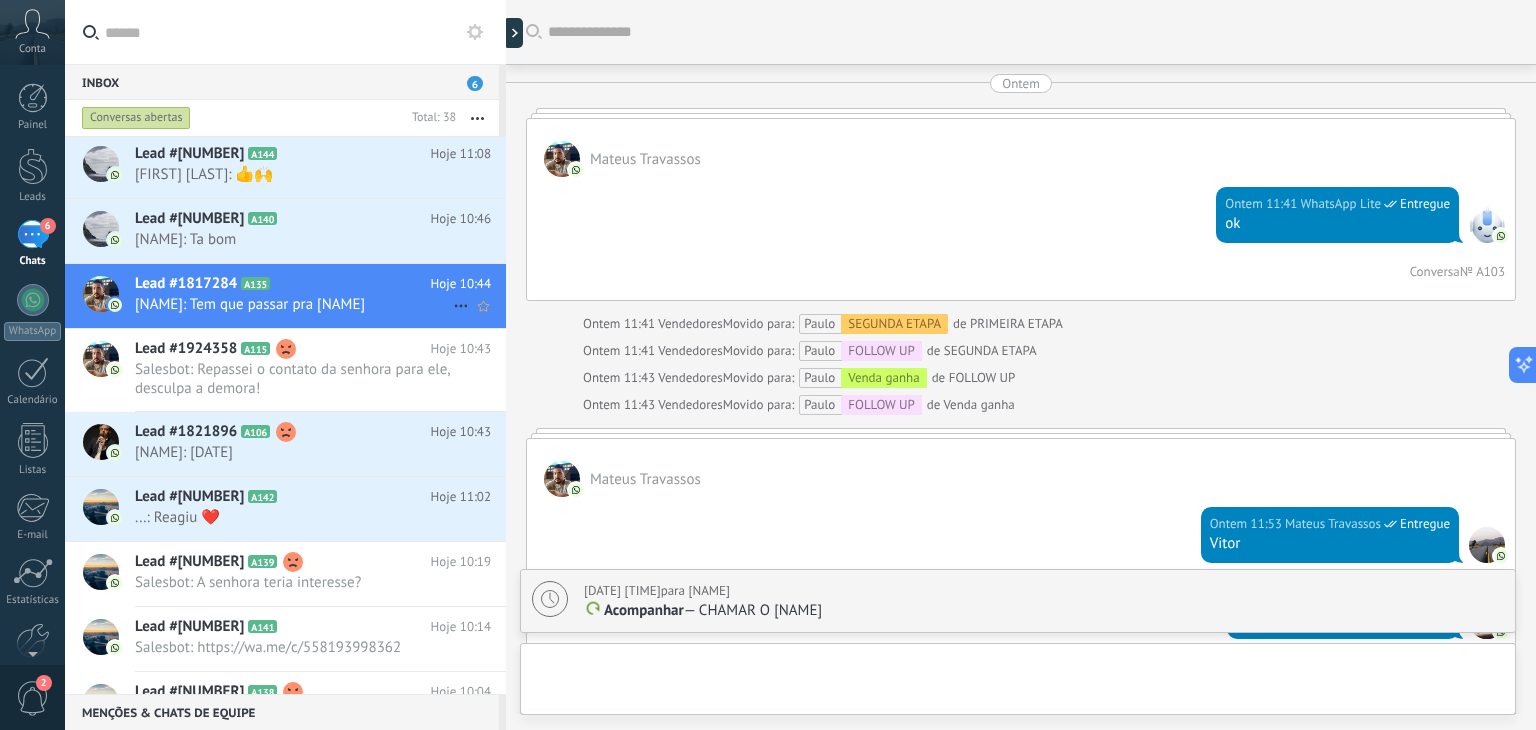 scroll, scrollTop: 4001, scrollLeft: 0, axis: vertical 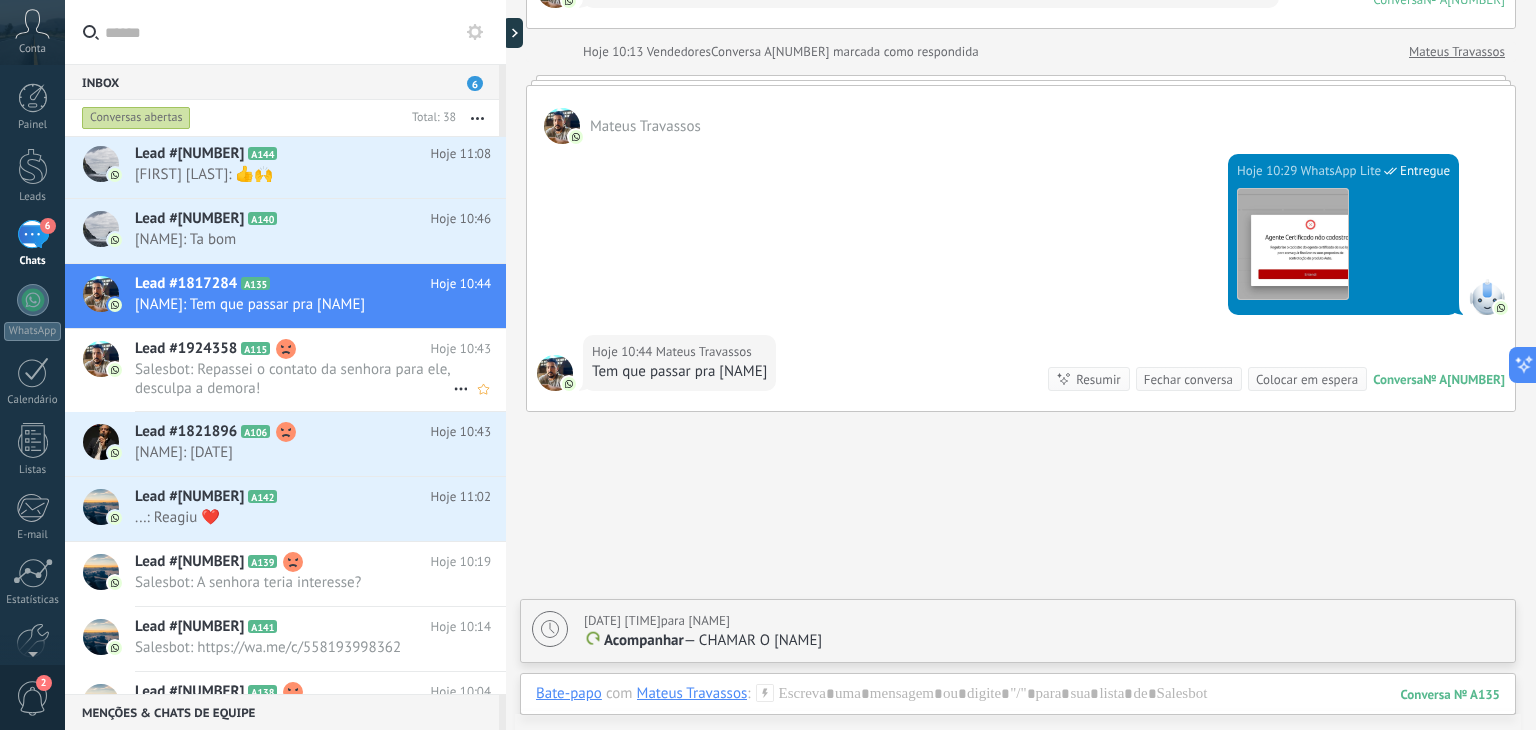 click on "Salesbot: Repassei o contato da senhora para ele, desculpa a demora!" at bounding box center (294, 379) 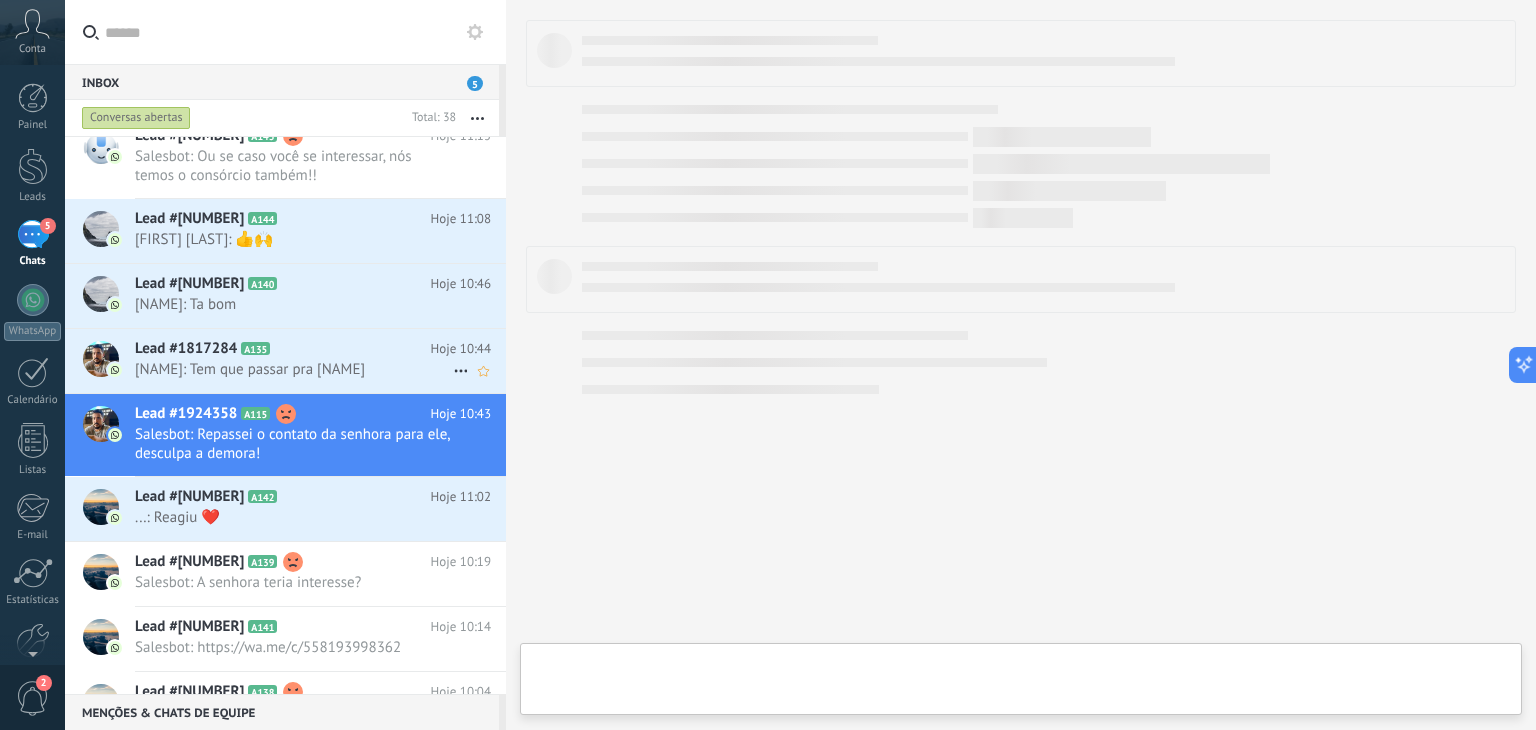 scroll, scrollTop: 216, scrollLeft: 0, axis: vertical 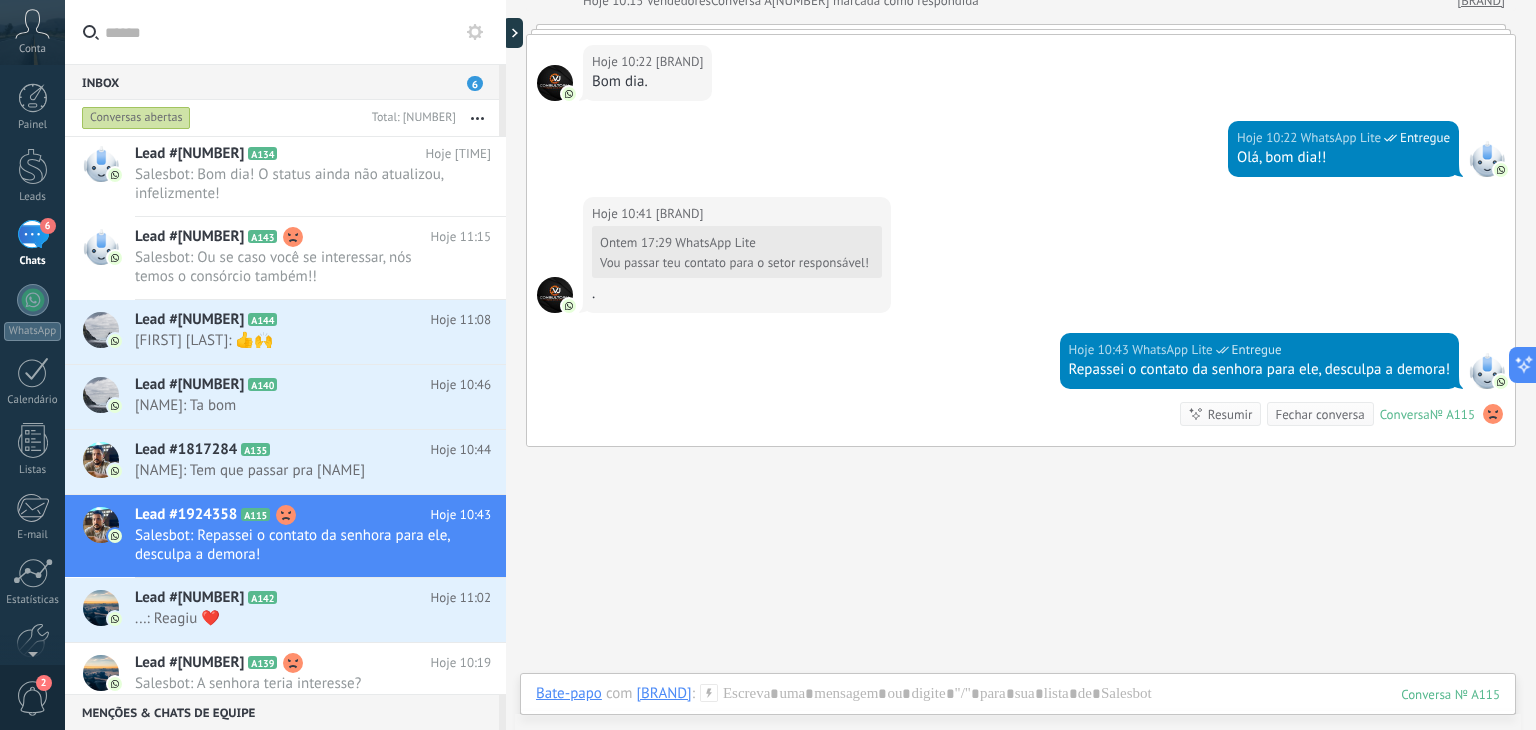 click at bounding box center [506, 365] 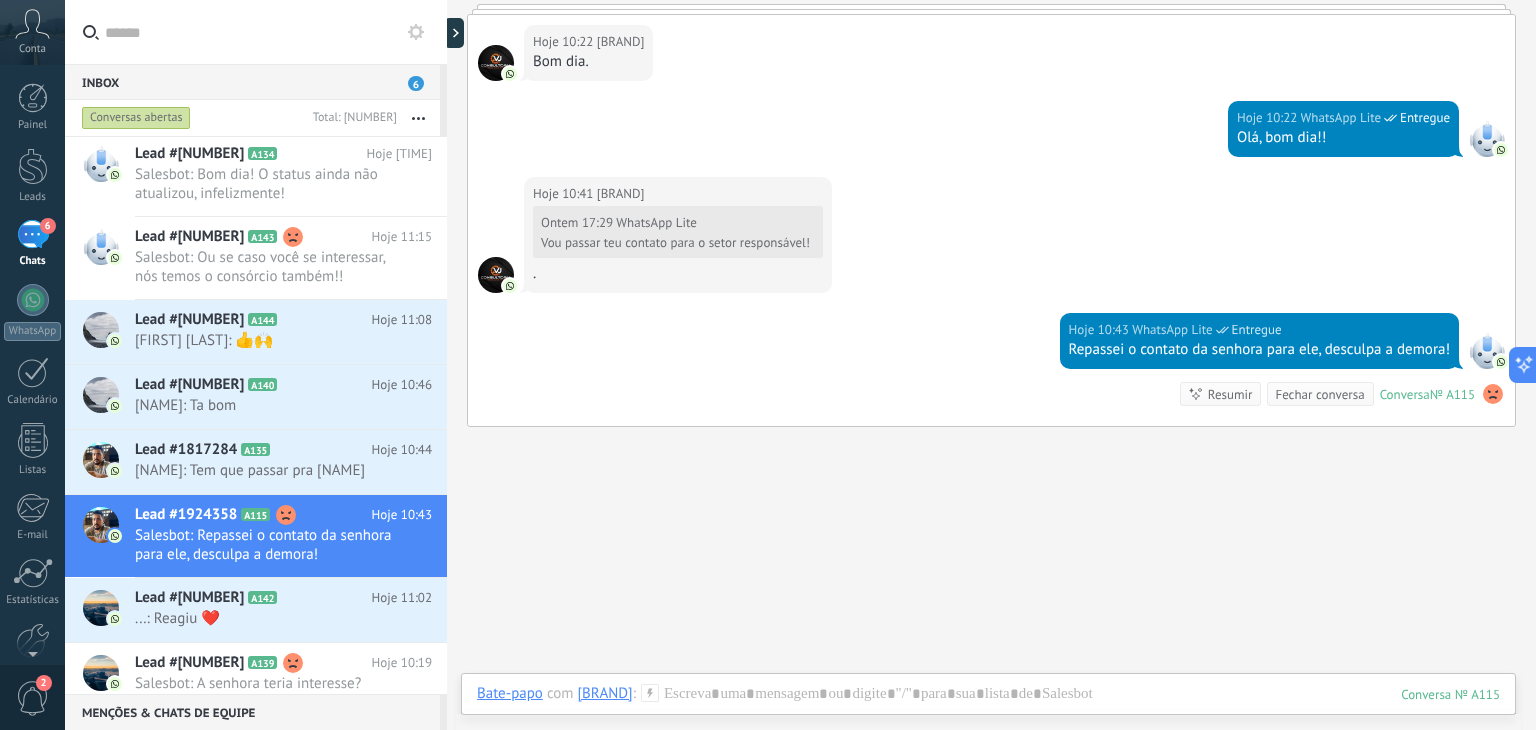 click at bounding box center [447, 365] 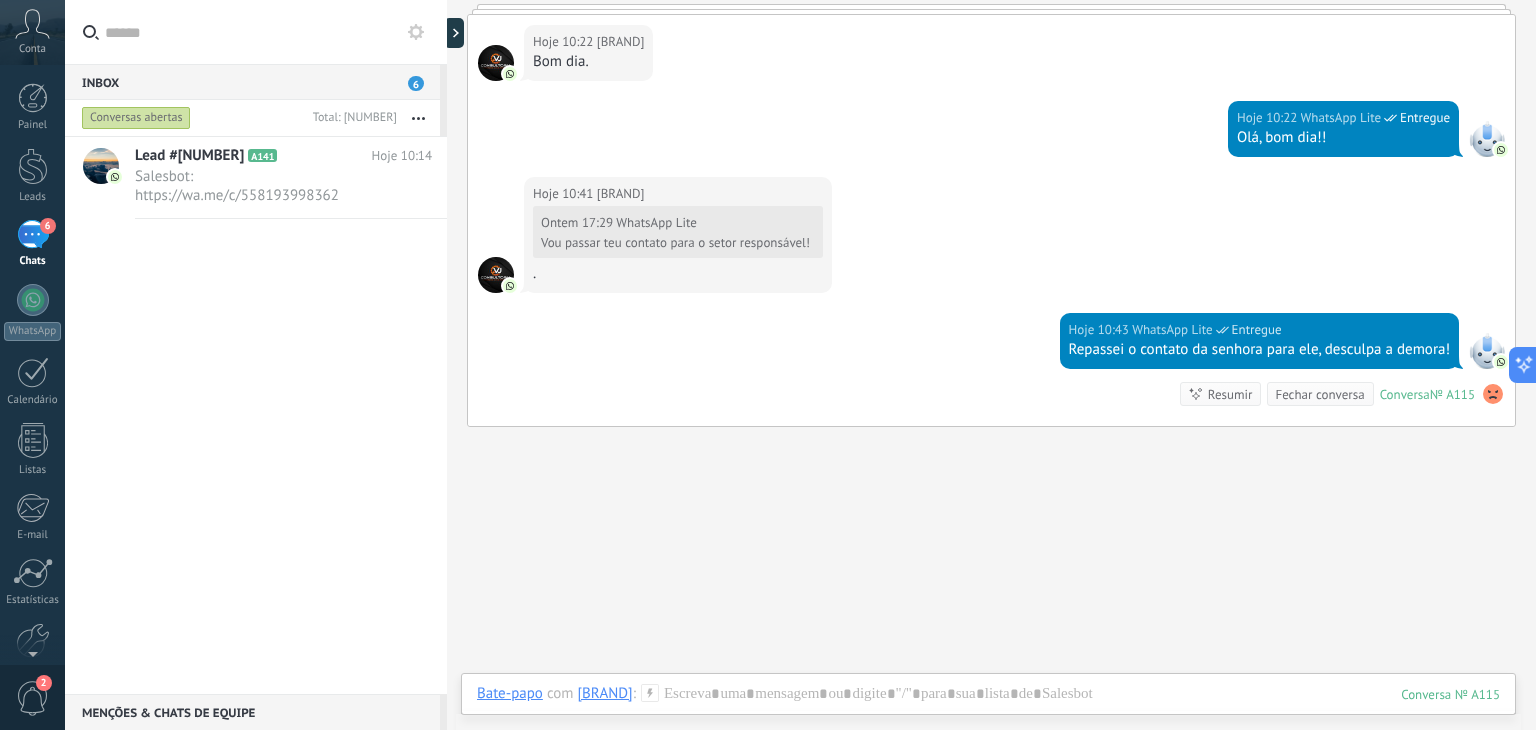 scroll, scrollTop: 0, scrollLeft: 0, axis: both 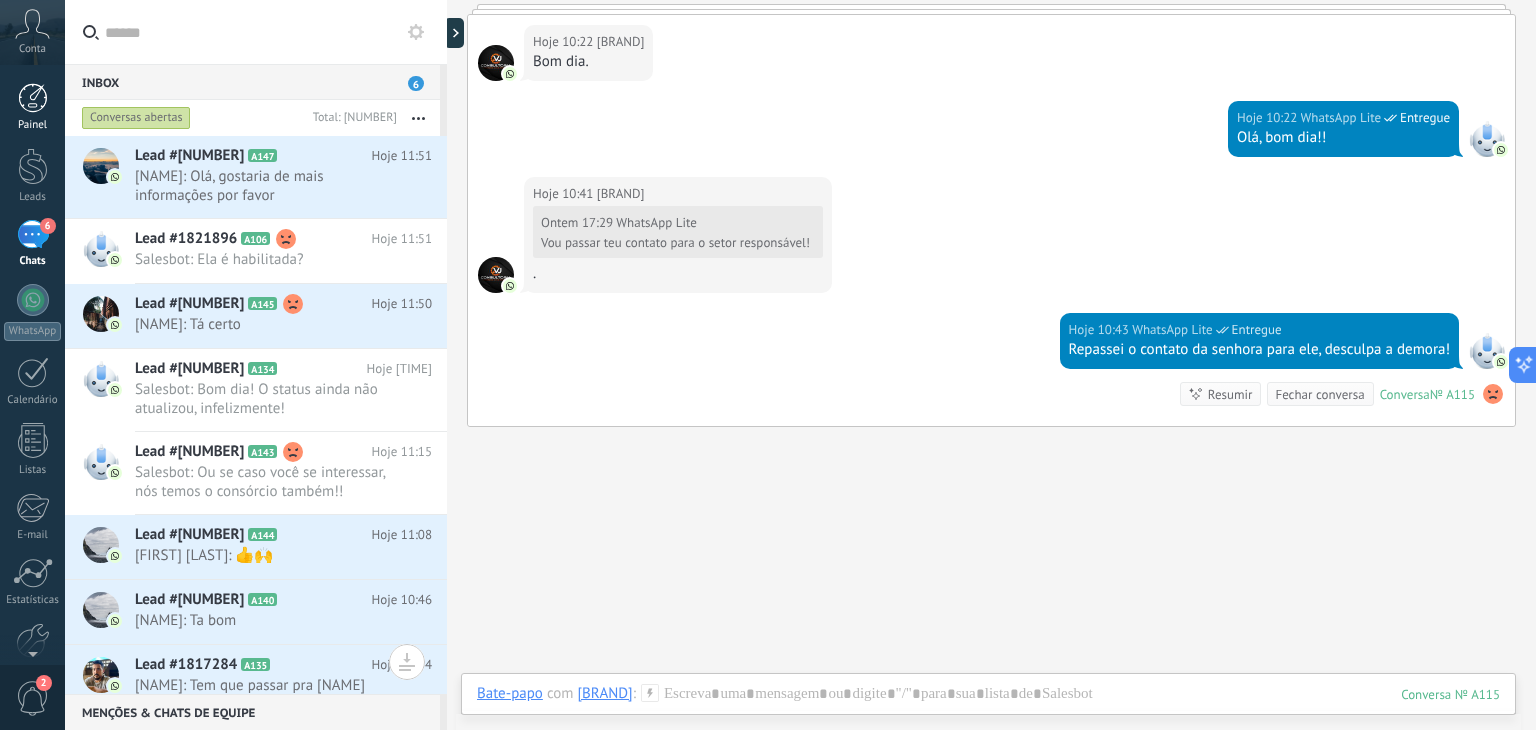 click at bounding box center [33, 98] 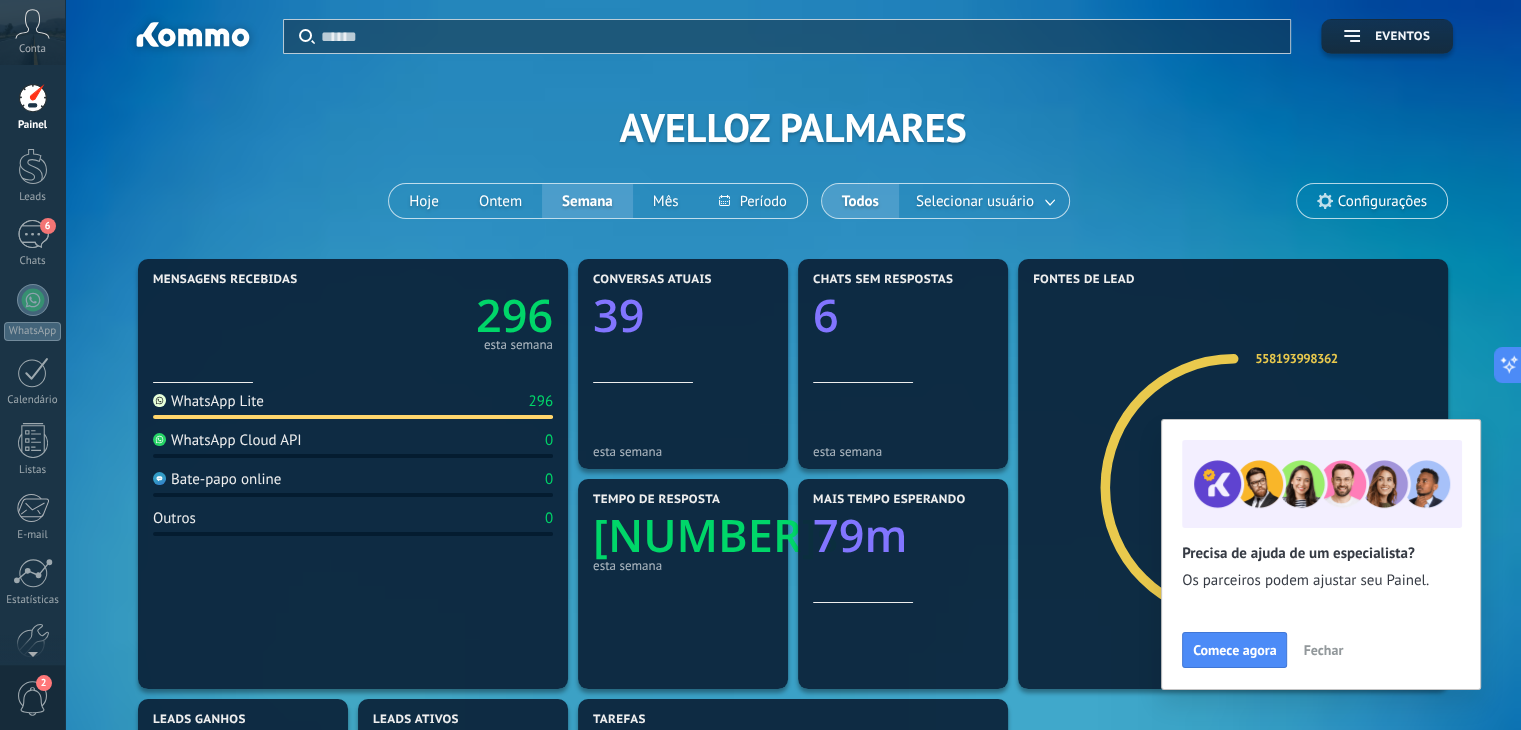 click on "Fechar" at bounding box center [1323, 650] 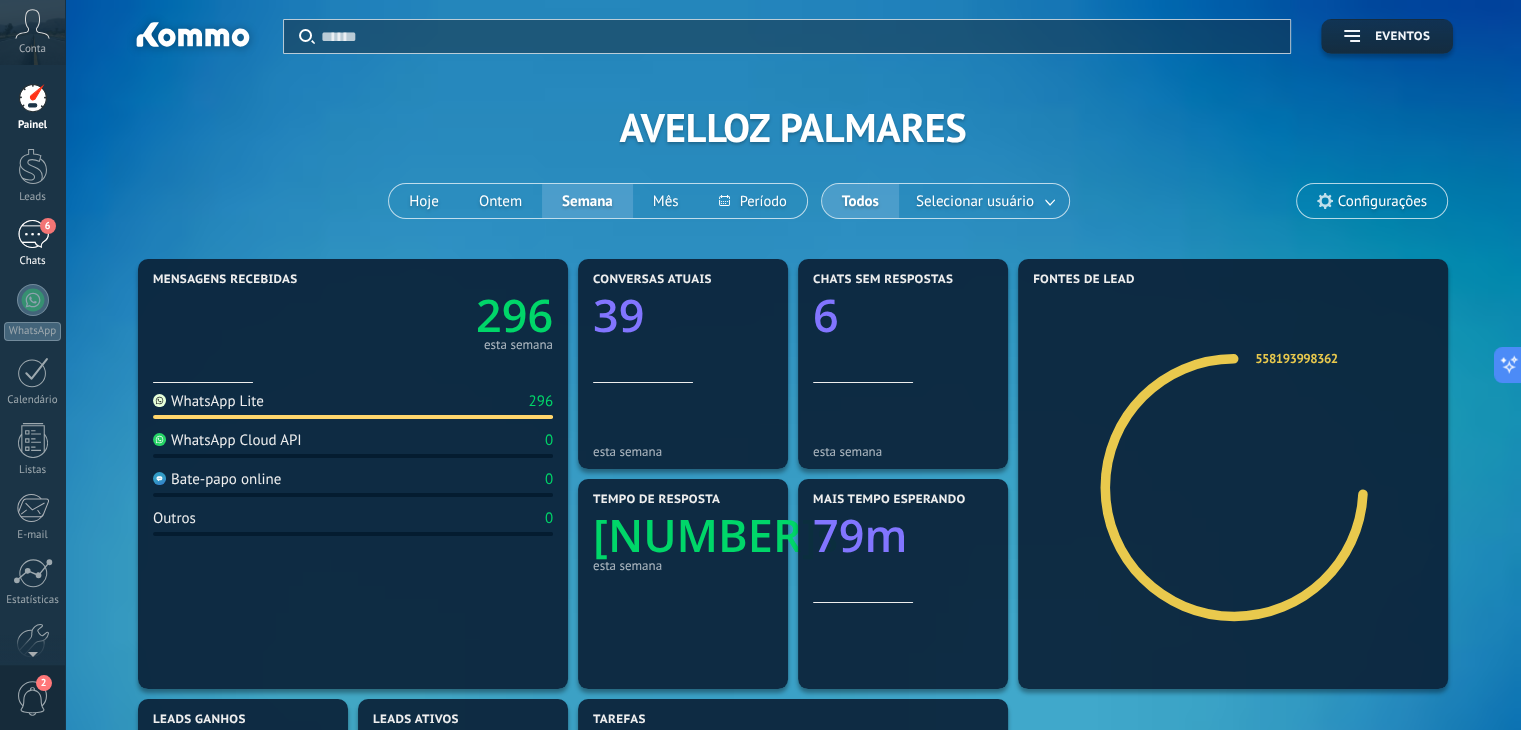 click on "[NUMBER]
Chats" at bounding box center (32, 244) 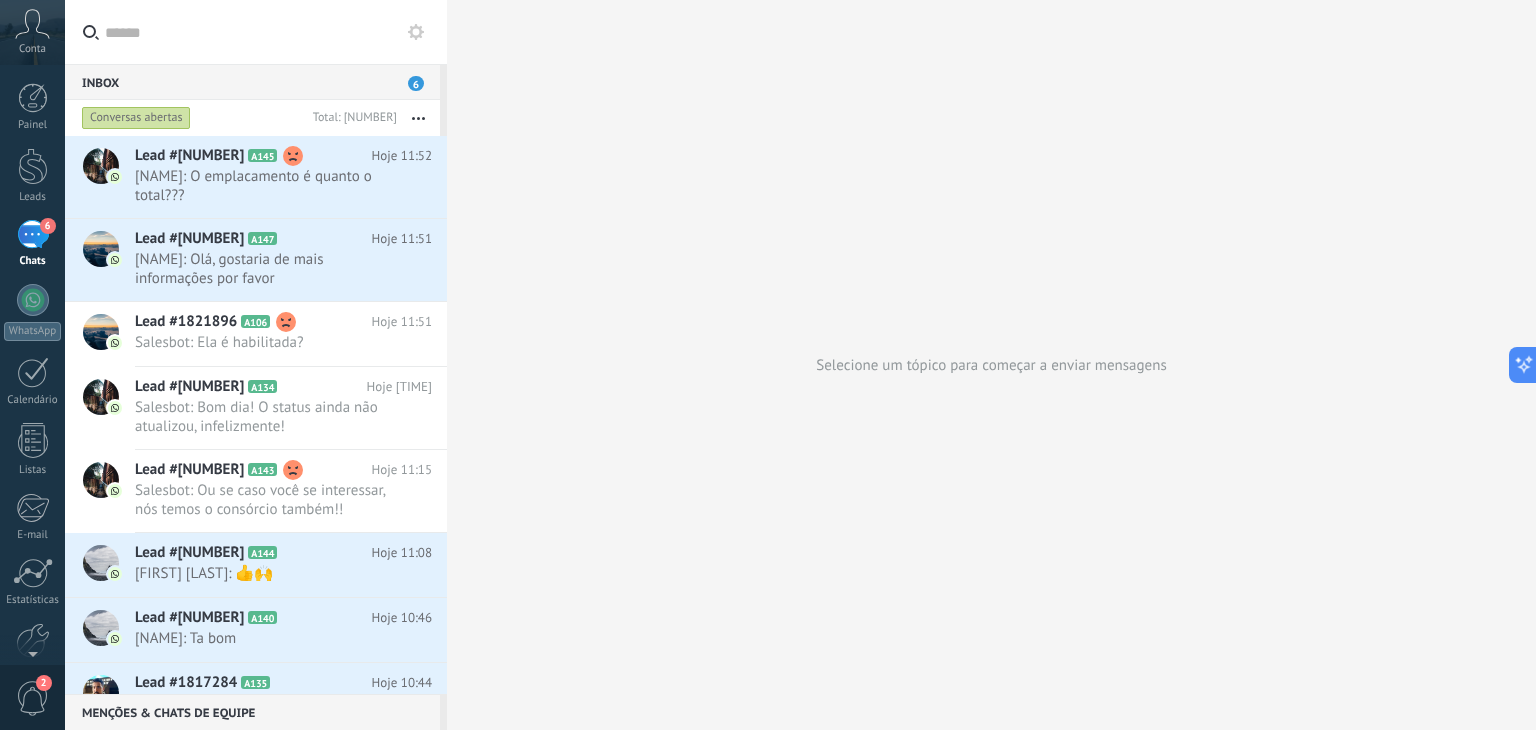 click on "Conversas abertas Total: [NUMBER]
Silenciar Ações múltiplas Ordenar Mais recentes Longa espera Destaque Negativa Conversas abertas Sem resposta Atribuído a mim Inscrito Destaque Salvar A qualquer hora A qualquer hora Hoje Ontem Últimos  ** [NUMBER]  dias Esta semana Última semana Este mês Último mês Este trimestre Este ano Leads de entrada Contato inicial PÓS VENDA Venda ganha Venda perdida Etapa de leads de entrada CONVERSANDO PRIMEIRA ETAPA SEGUNDA ETAPA FOLLOW UP Venda ganha Venda perdida Etapa de leads de entrada CONVERSANOD VISITA AGENDADA VISITA REALIZADAA PÓS VISITA REALIZADA Venda ganha Venda perdida Selecionar tudo Aberto Fechado Aberto Selecionar tudo Apenas conversas estreladas Sem conversas estreladas Conversas destacadas Selecionar tudo Respondidos Sem resposta Todos os status de resposta Selecionar tudo Conversas de entrada Saída - Não respondida Saída - Respondida Status de interação Selecionar tudo Kommo Demo [PHONE] Fontes de bate-papo Selecionar tudo" at bounding box center [256, 118] 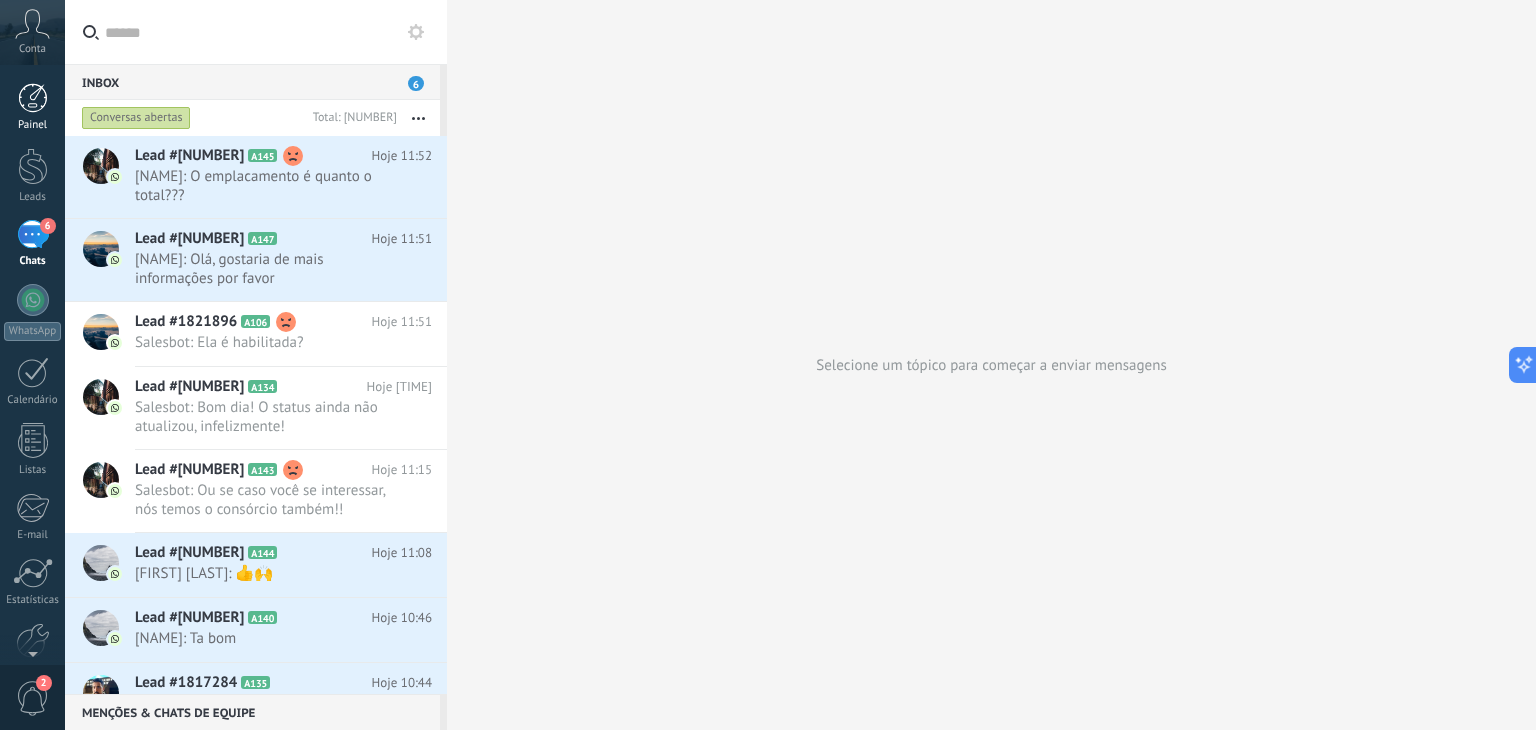 click on "Painel" at bounding box center [32, 107] 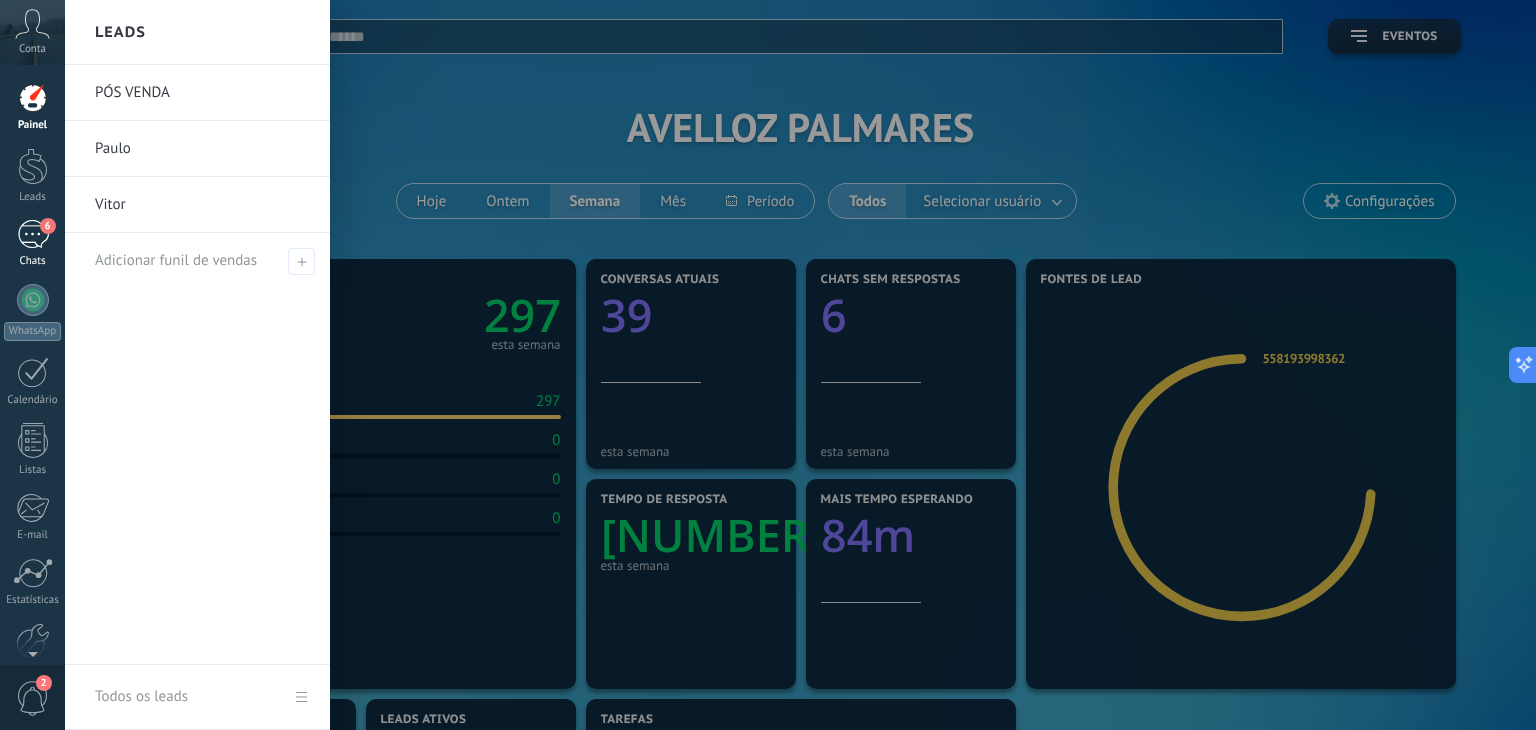 click on "6" at bounding box center [33, 234] 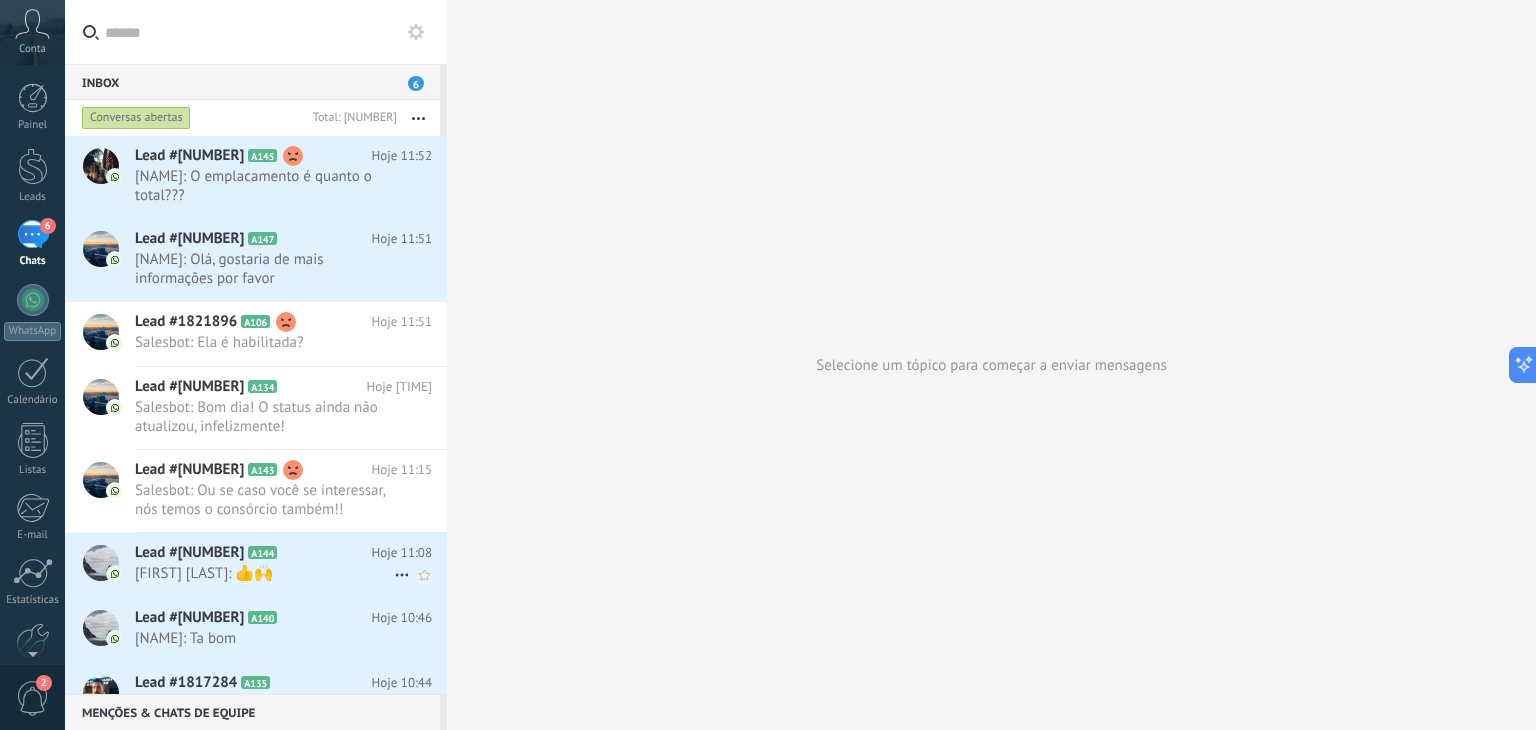 click on "Lead #[NUMBER]
A[NUMBER]" at bounding box center [253, 553] 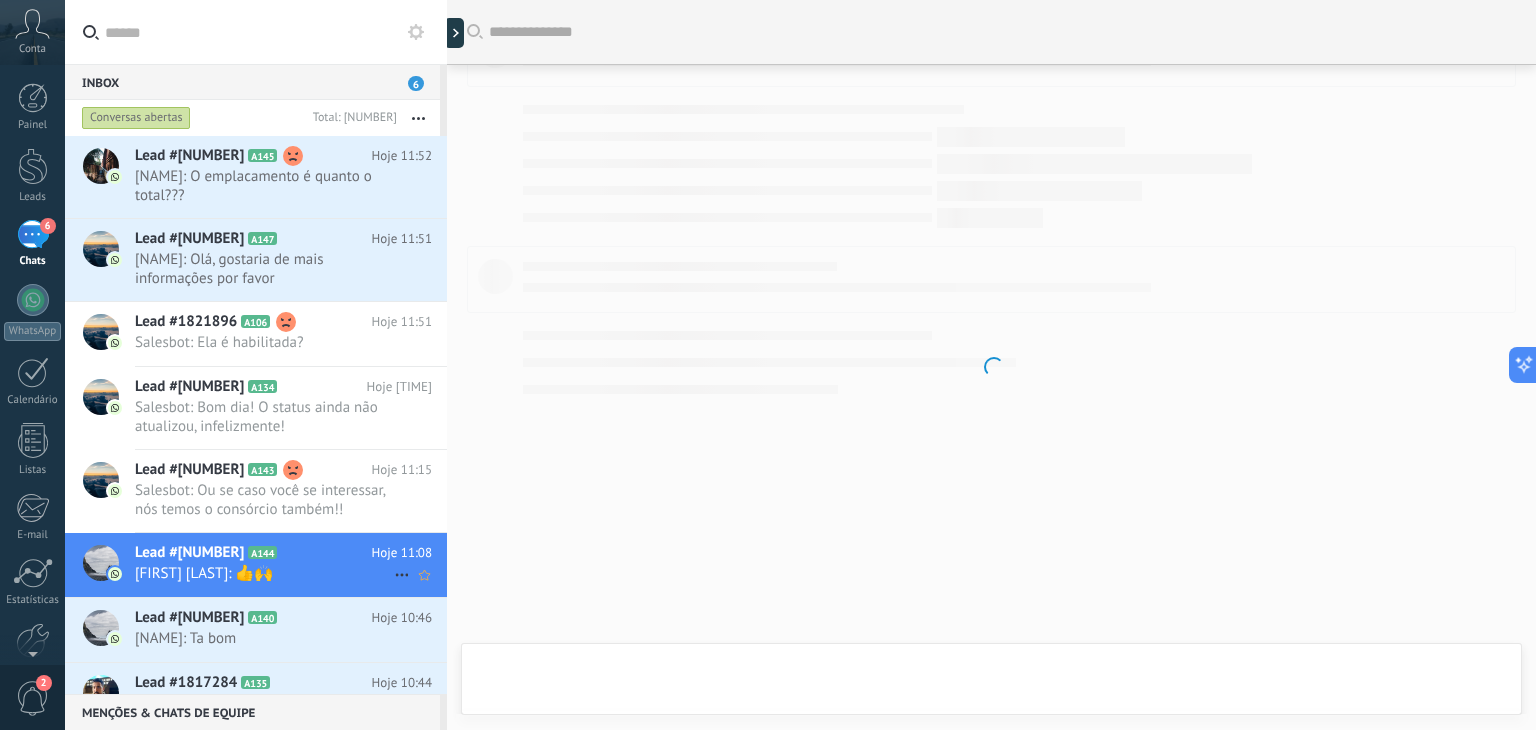 scroll, scrollTop: 813, scrollLeft: 0, axis: vertical 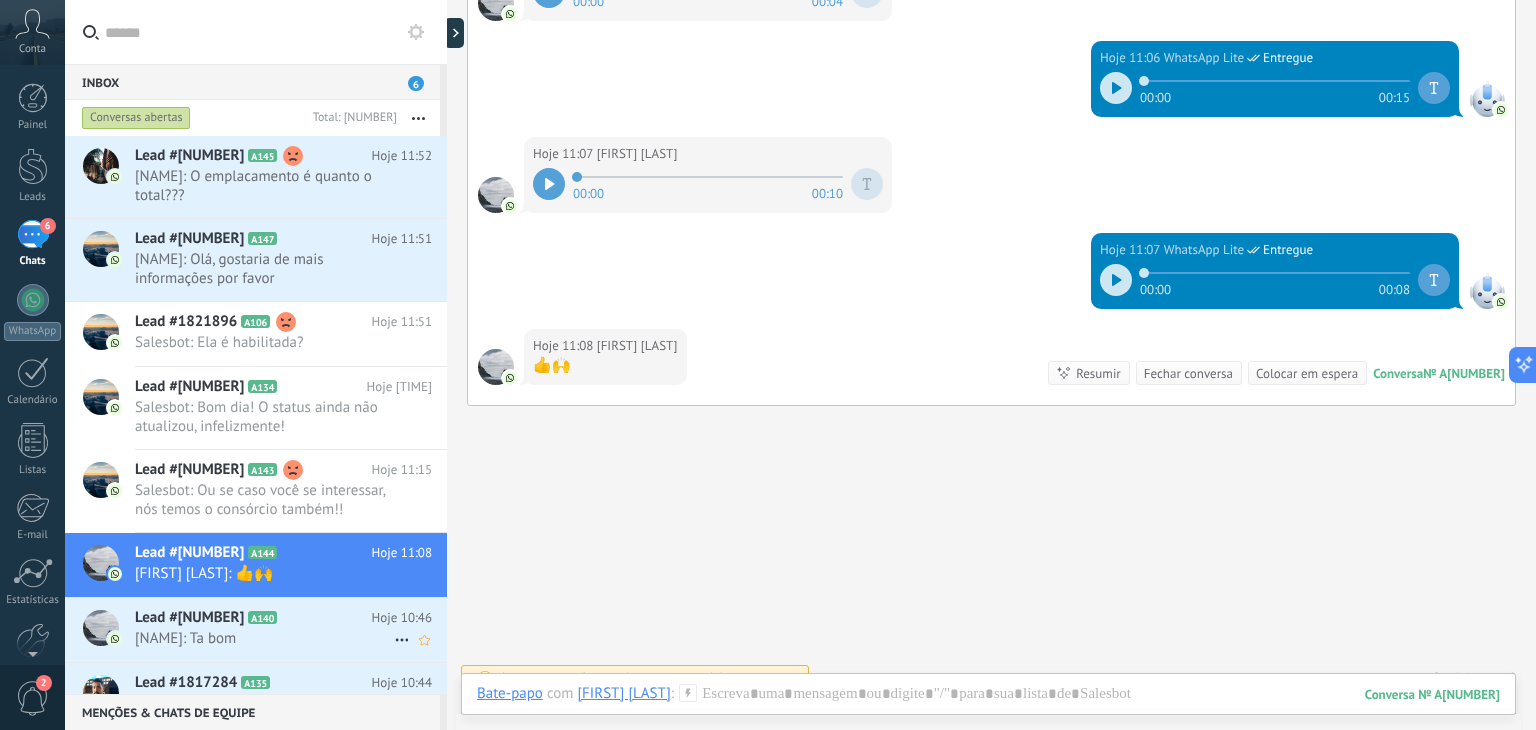 click on "[NAME]: Ta bom" at bounding box center (264, 638) 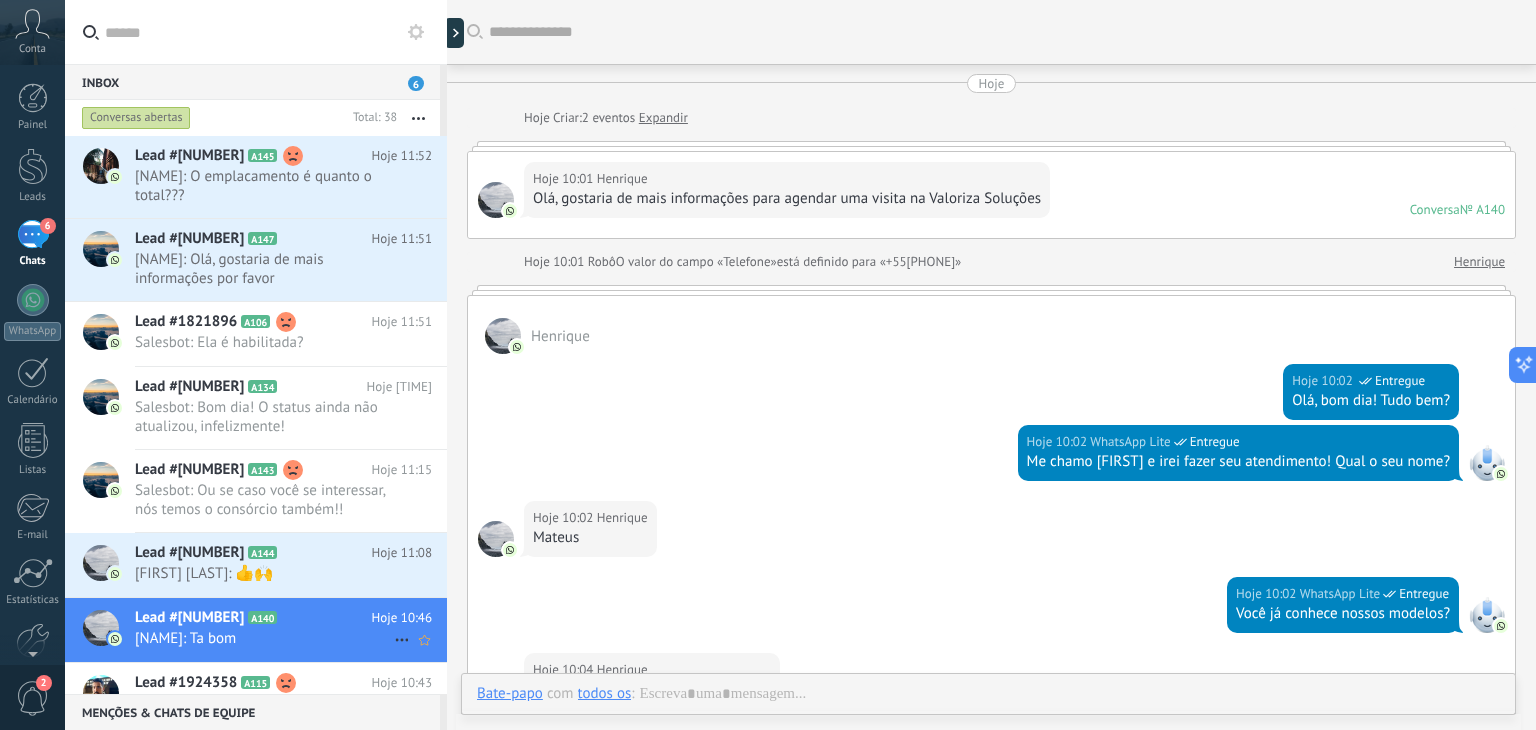 scroll, scrollTop: 1484, scrollLeft: 0, axis: vertical 